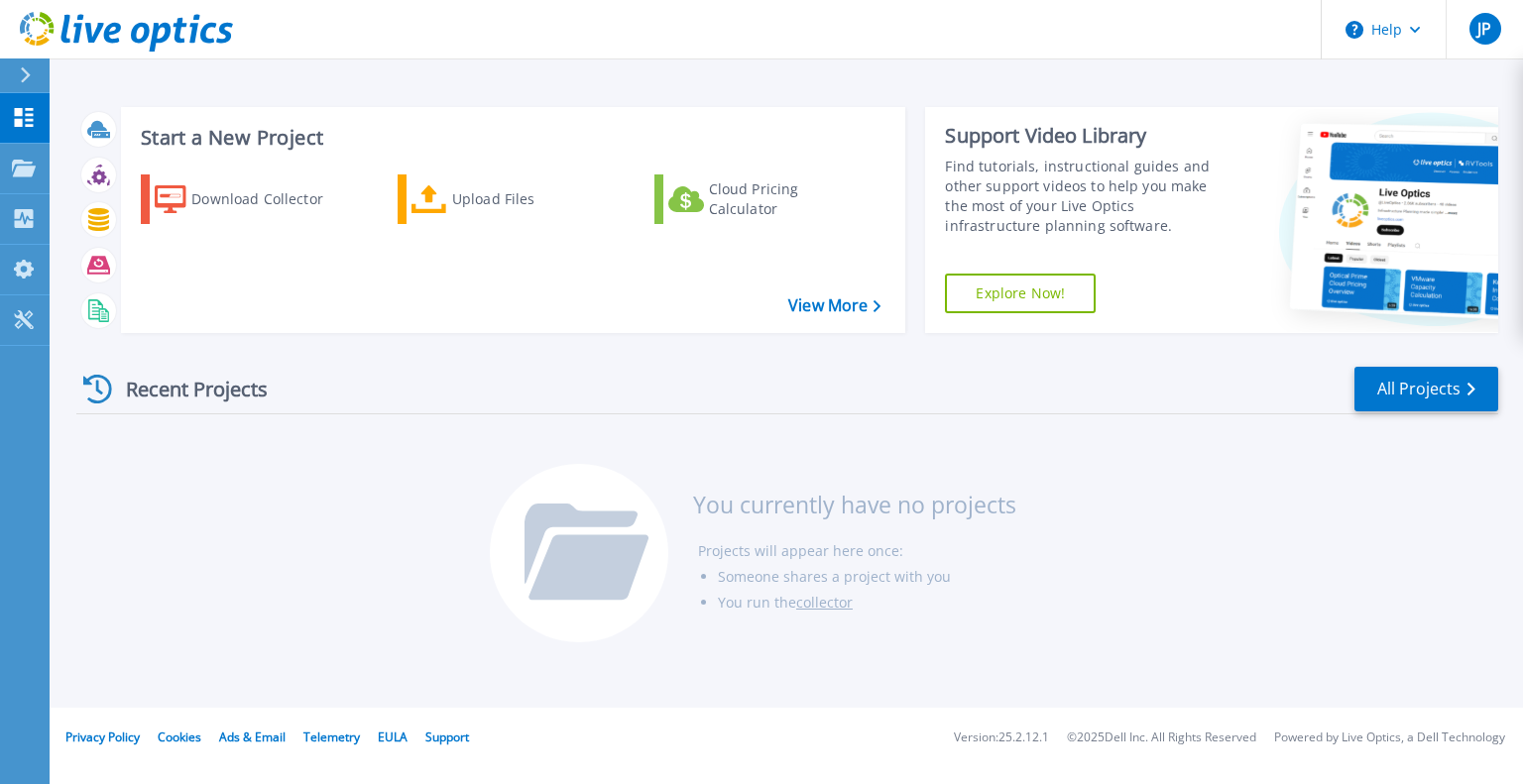 scroll, scrollTop: 0, scrollLeft: 0, axis: both 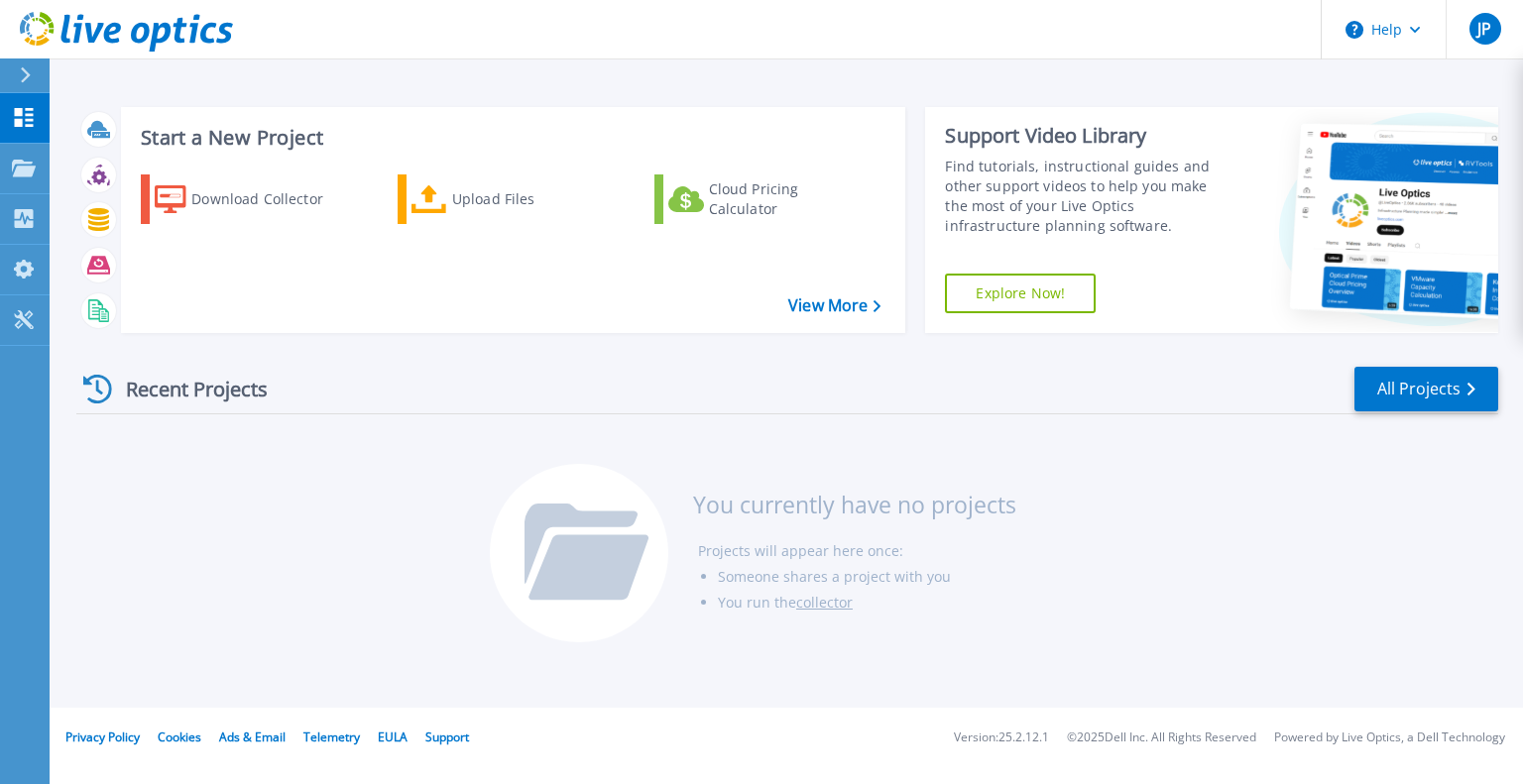 click on "Recent Projects All Projects You currently have no projects Projects will appear here once: Someone shares a project with you You run the  collector" at bounding box center [787, 505] 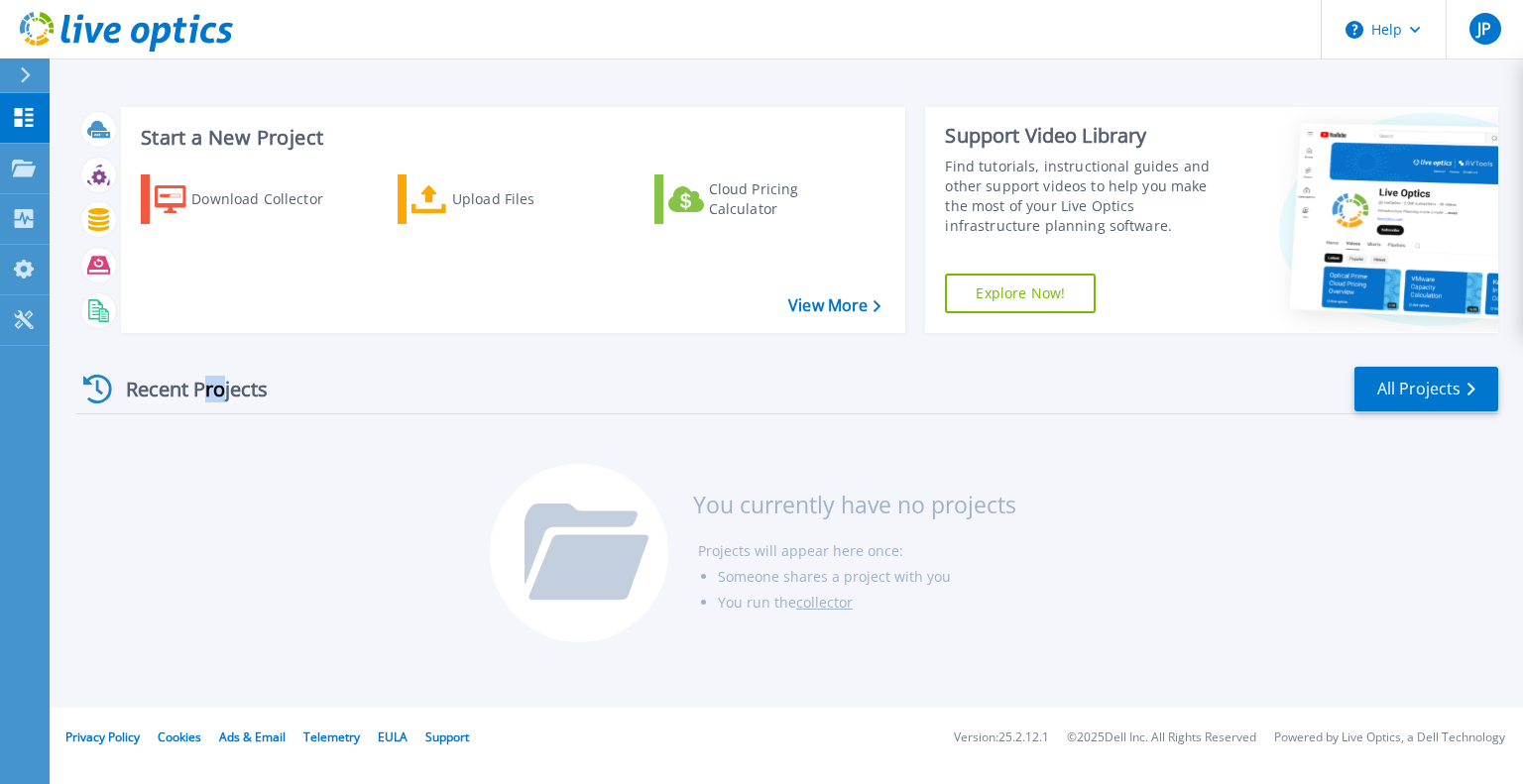 drag, startPoint x: 207, startPoint y: 395, endPoint x: 151, endPoint y: 389, distance: 56.320511 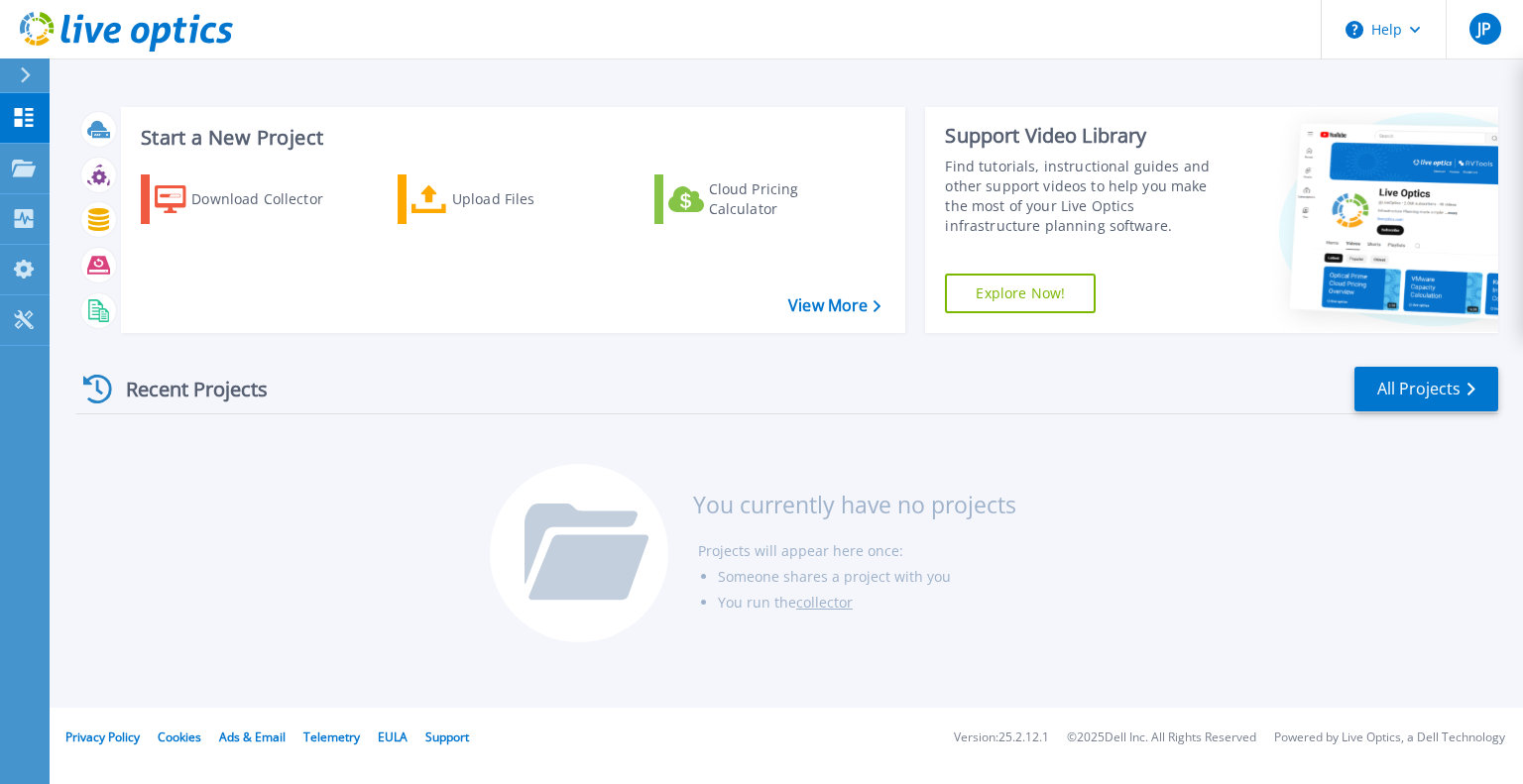 click on "Recent Projects" at bounding box center (185, 389) 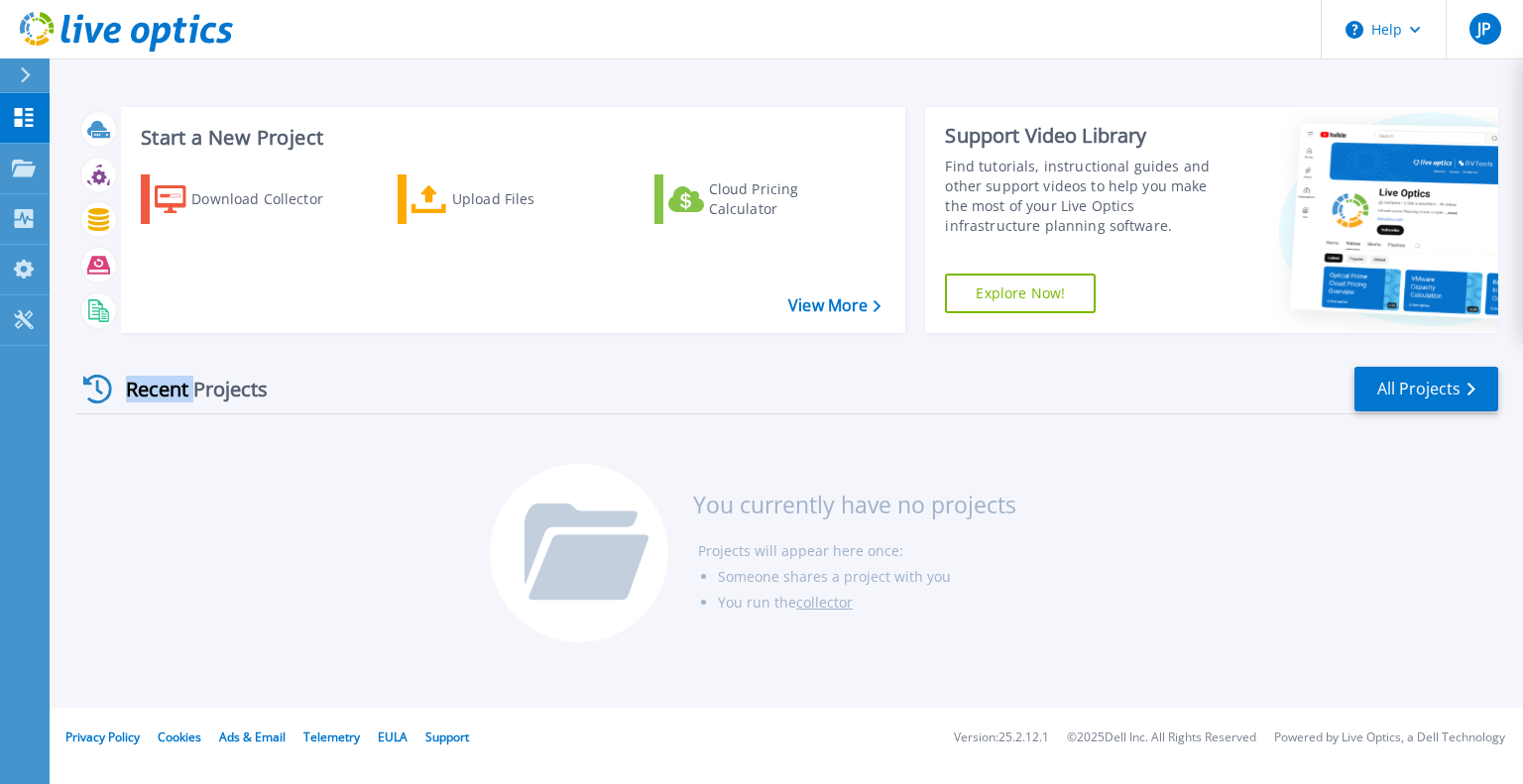 click on "Recent Projects" at bounding box center [185, 389] 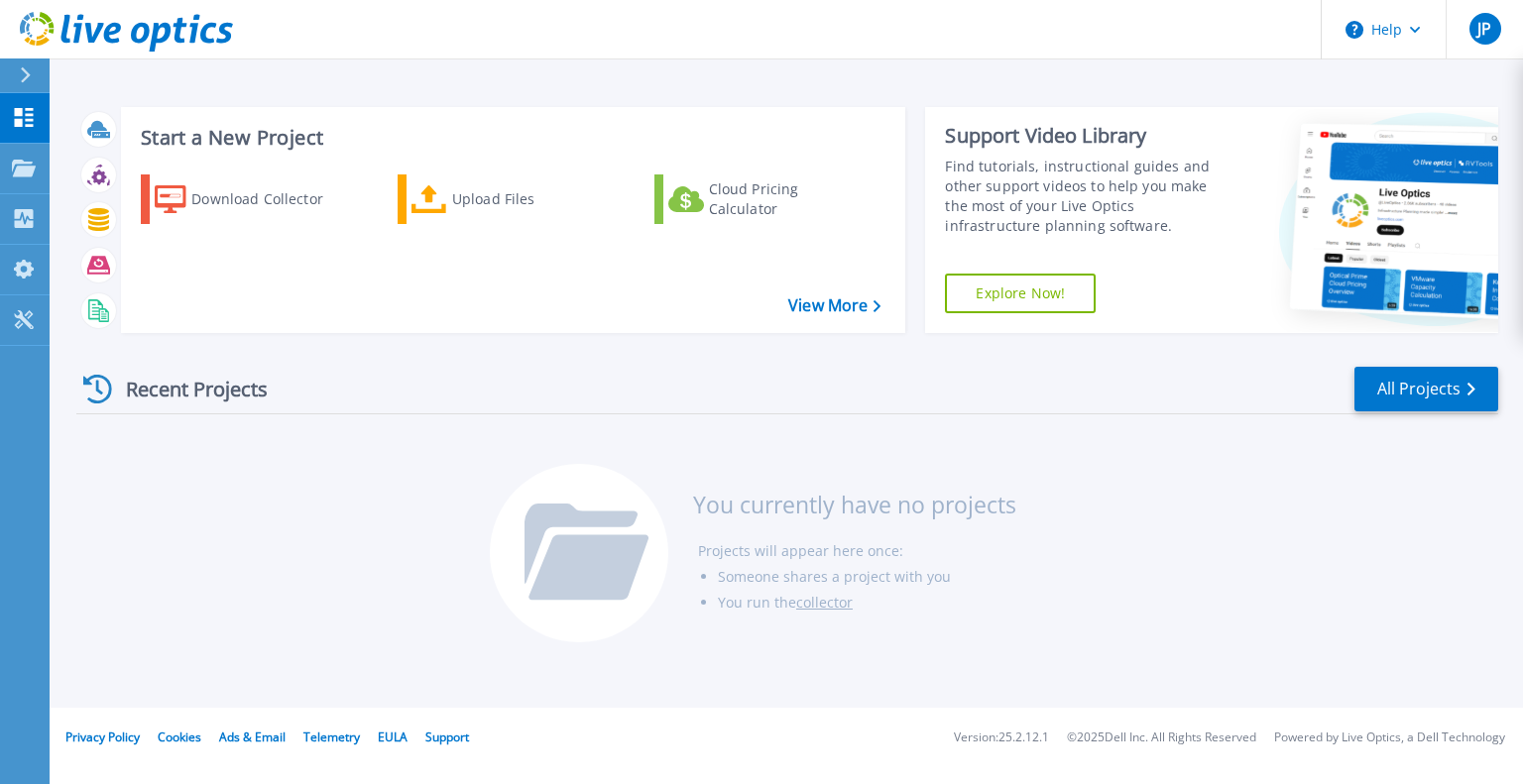 click on "Recent Projects" at bounding box center (185, 389) 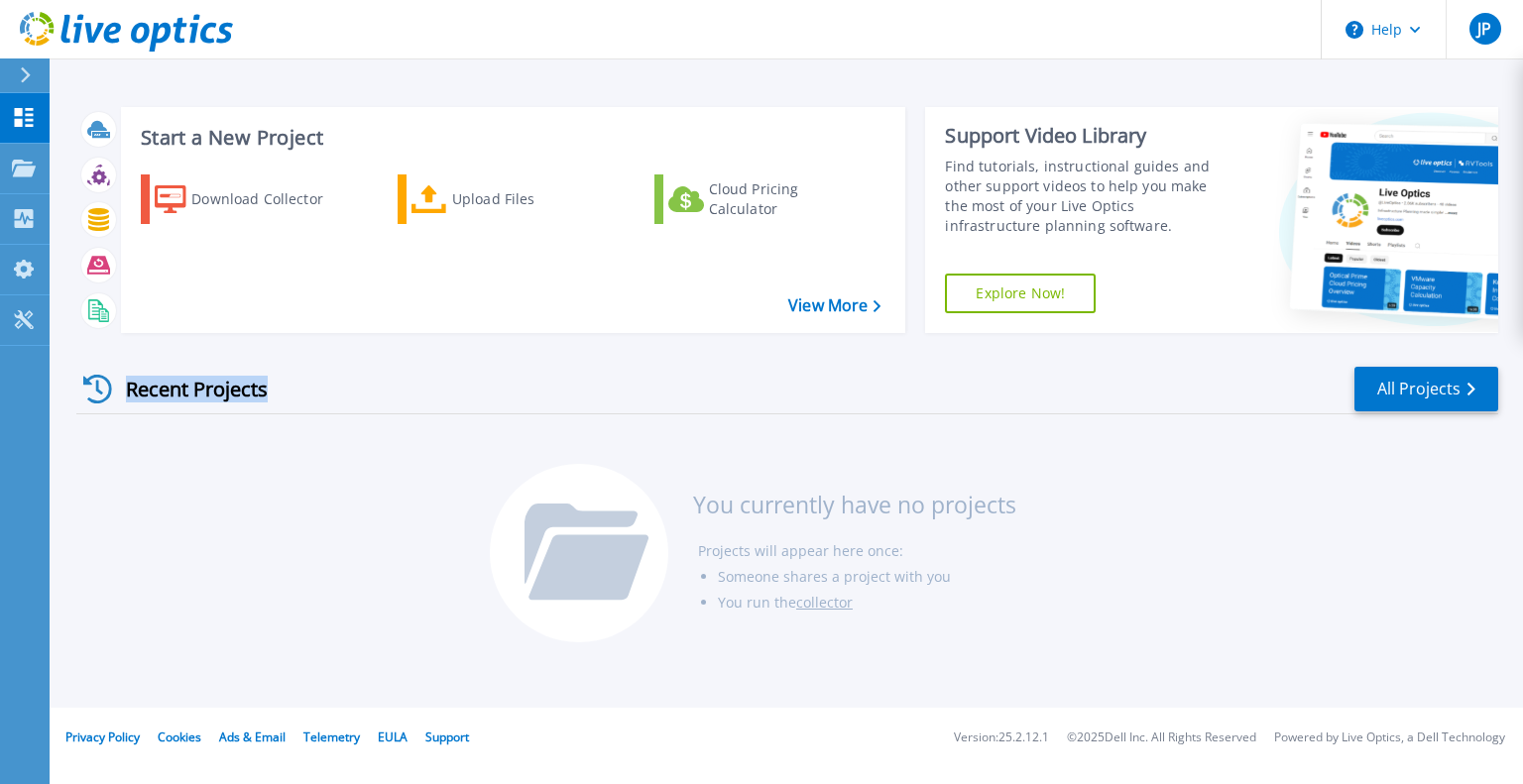 drag, startPoint x: 252, startPoint y: 387, endPoint x: 149, endPoint y: 389, distance: 103.019416 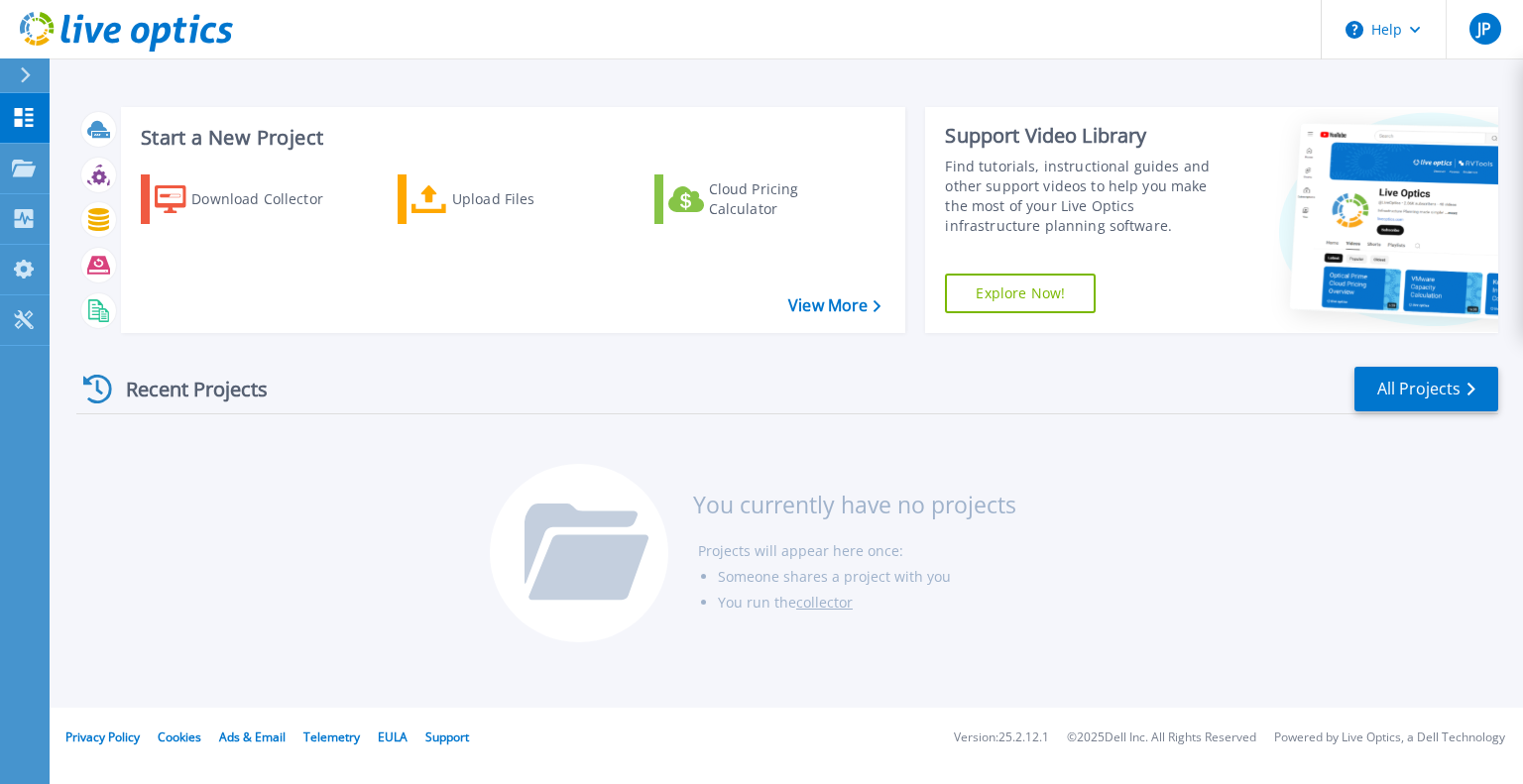 drag, startPoint x: 1104, startPoint y: 423, endPoint x: 896, endPoint y: 526, distance: 232.10558 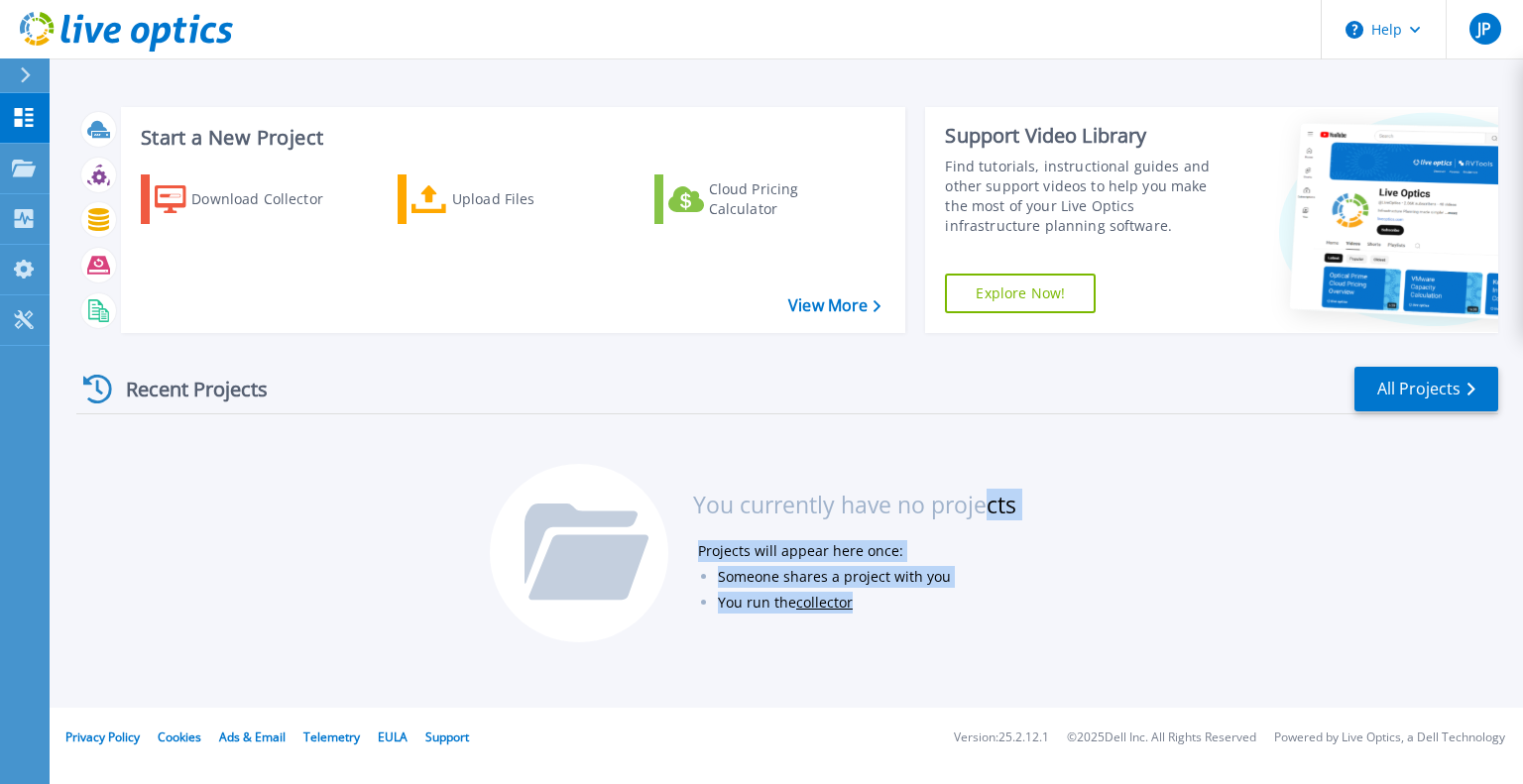 click on "Someone shares a project with you" at bounding box center [867, 577] 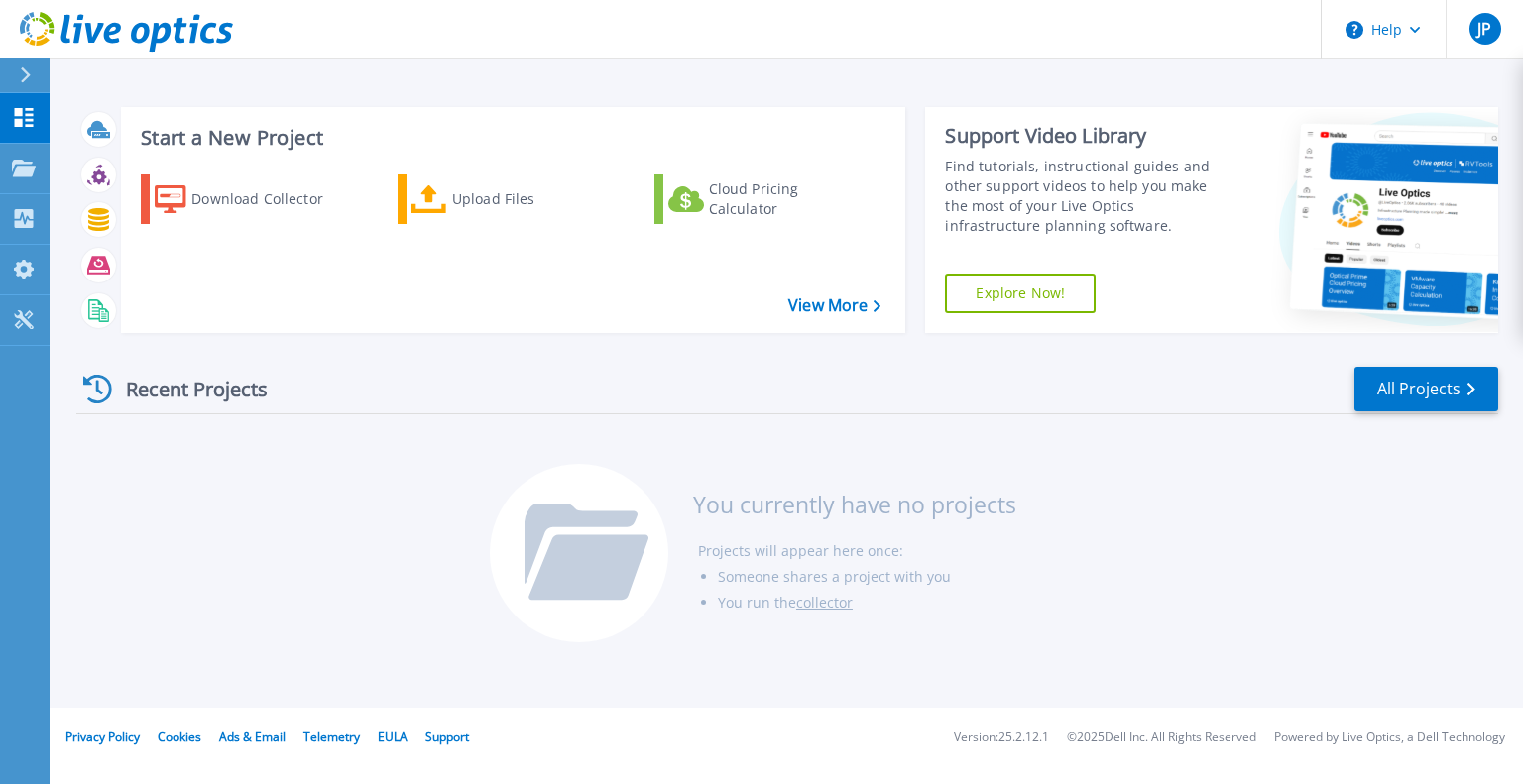 click on "You currently have no projects" at bounding box center [855, 504] 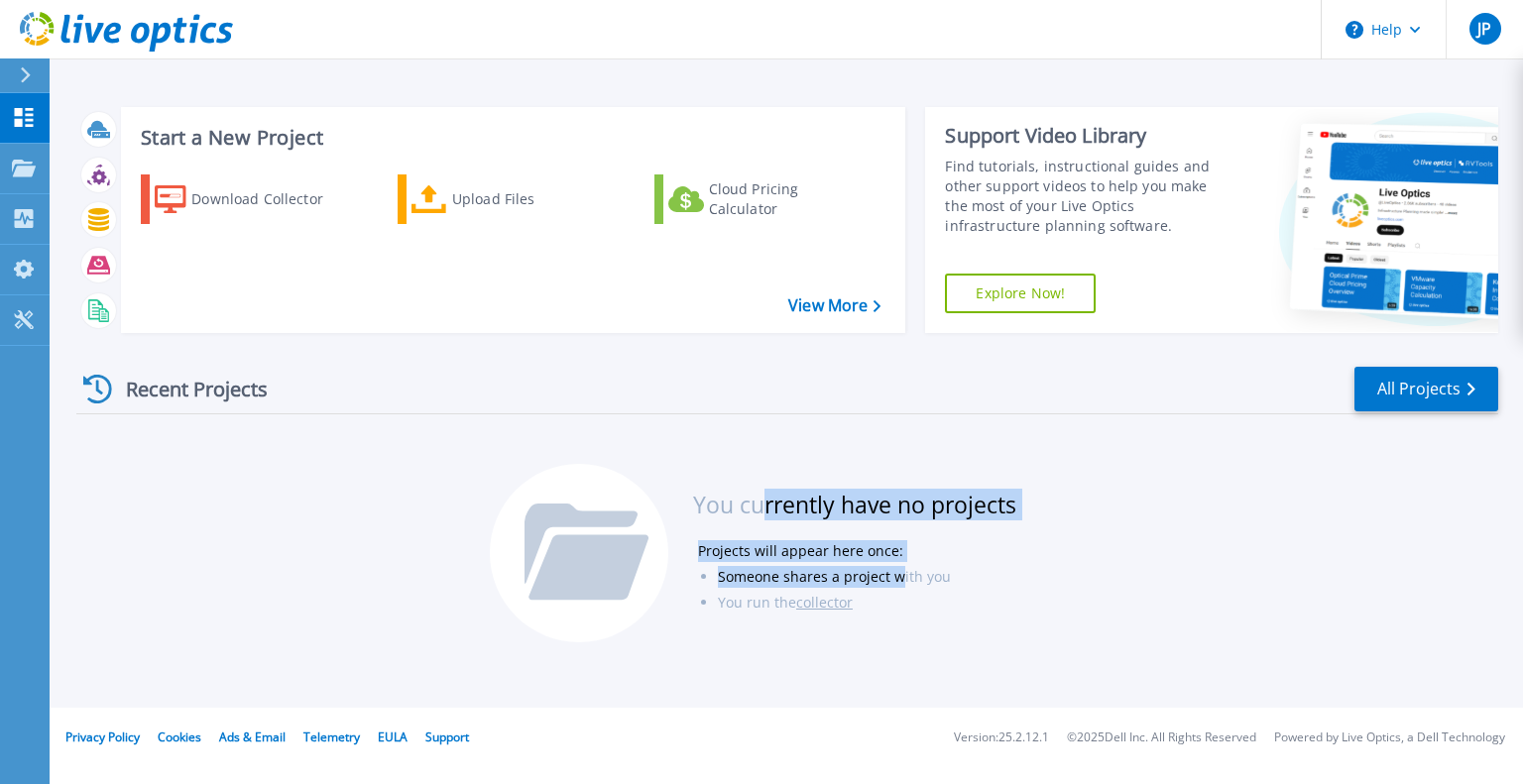 drag, startPoint x: 760, startPoint y: 490, endPoint x: 958, endPoint y: 590, distance: 221.8197 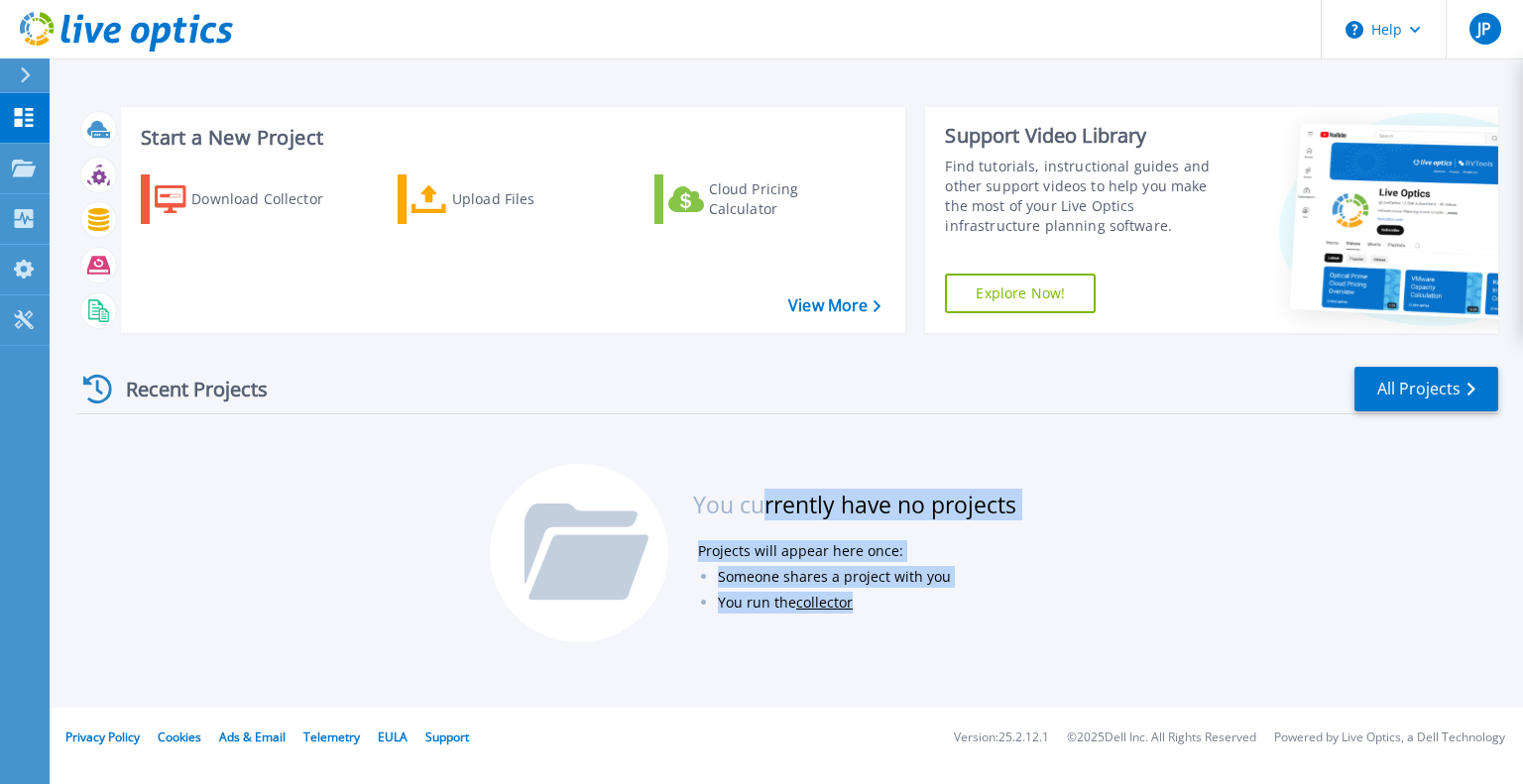 click on "Someone shares a project with you" at bounding box center [867, 577] 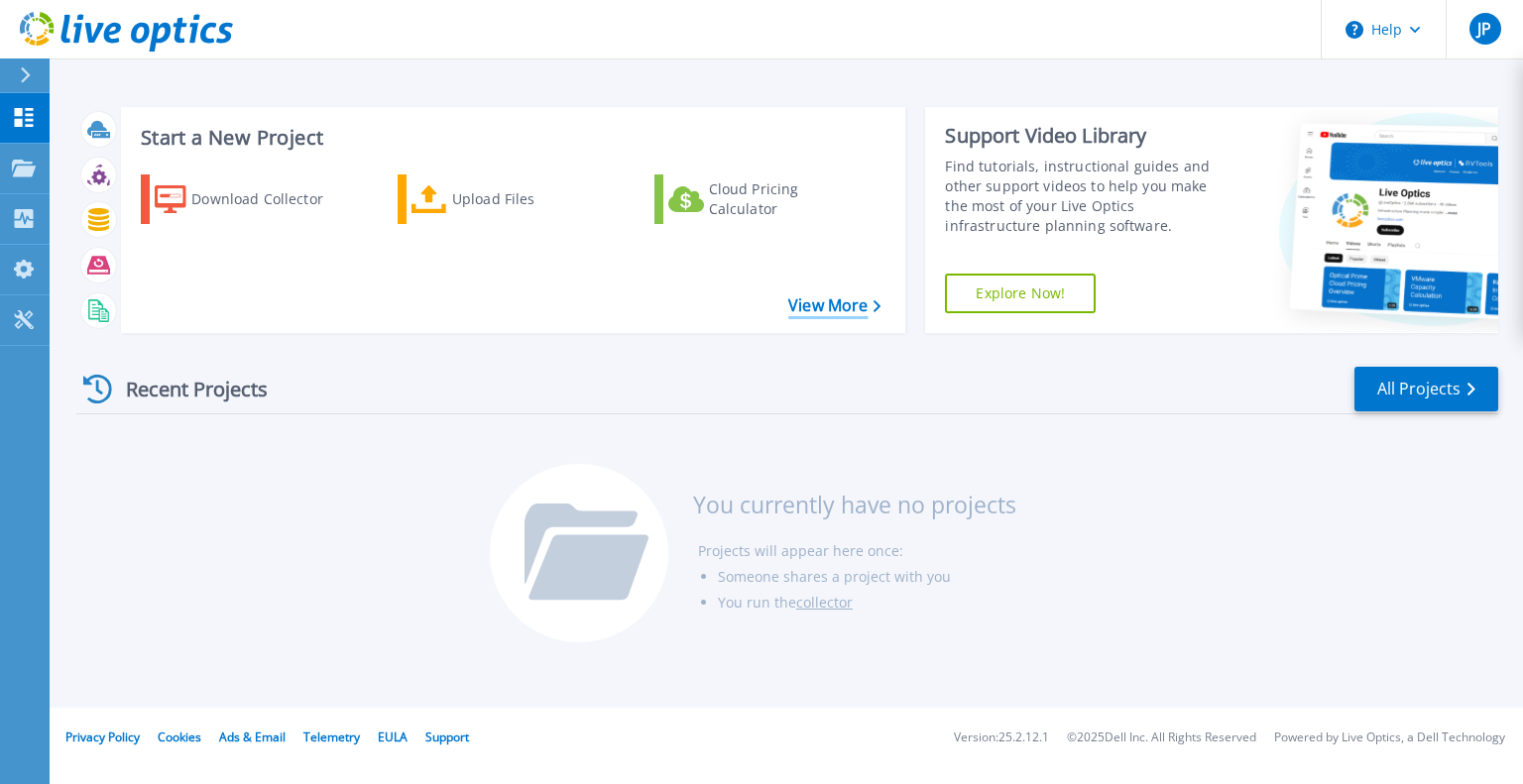 scroll, scrollTop: 0, scrollLeft: 0, axis: both 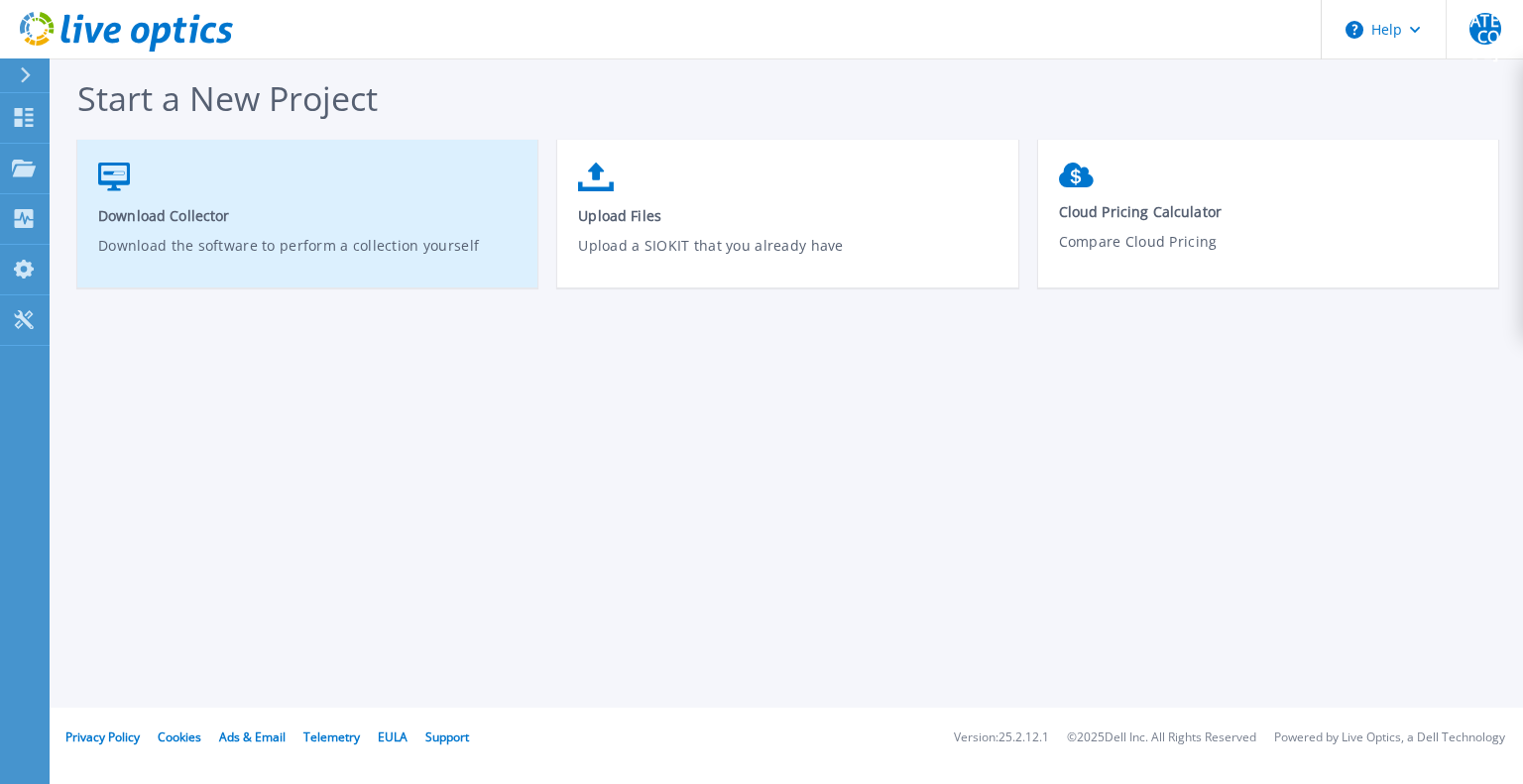 click on "Download Collector Download the software to perform a collection yourself" at bounding box center [307, 223] 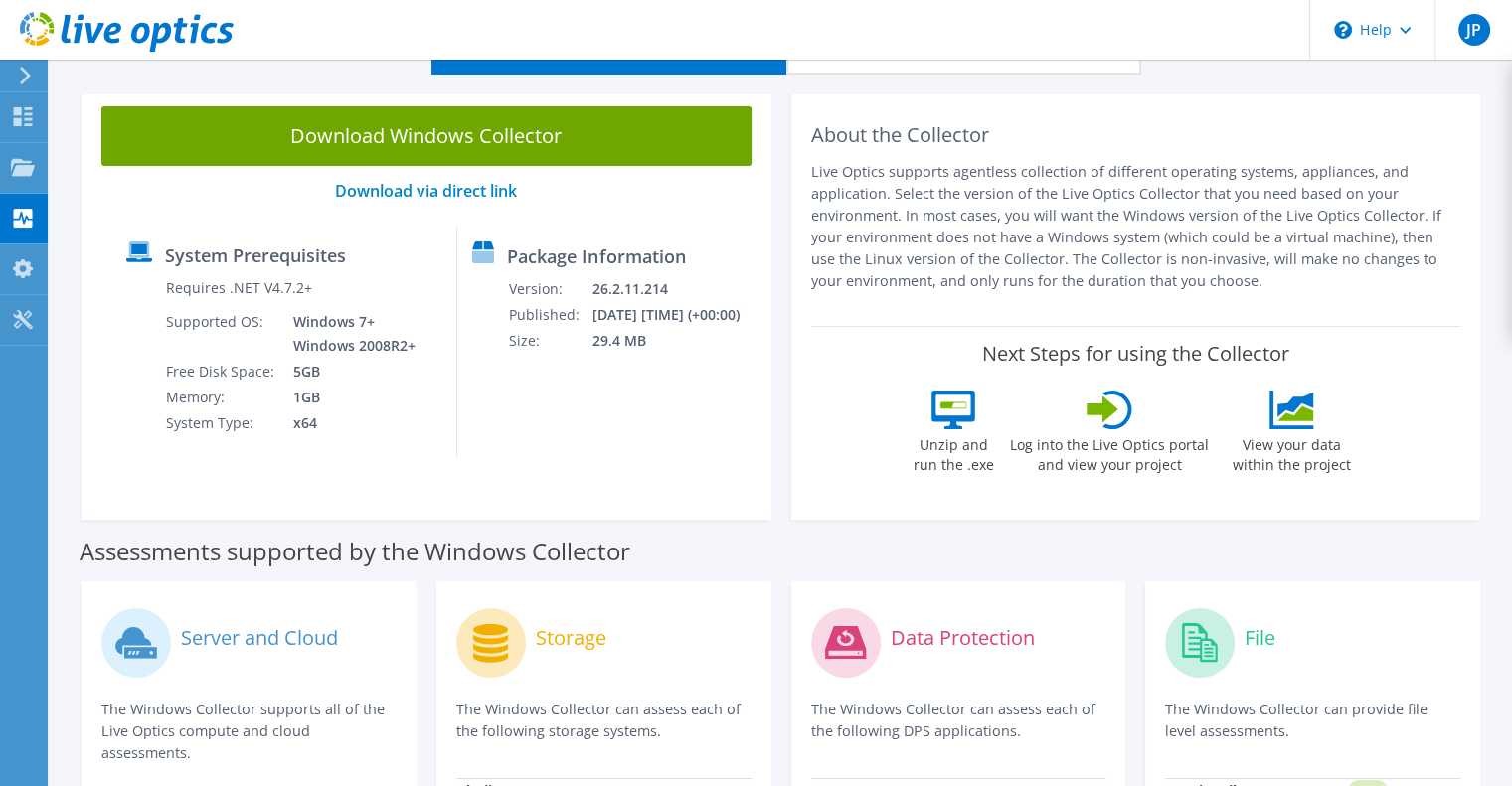scroll, scrollTop: 86, scrollLeft: 0, axis: vertical 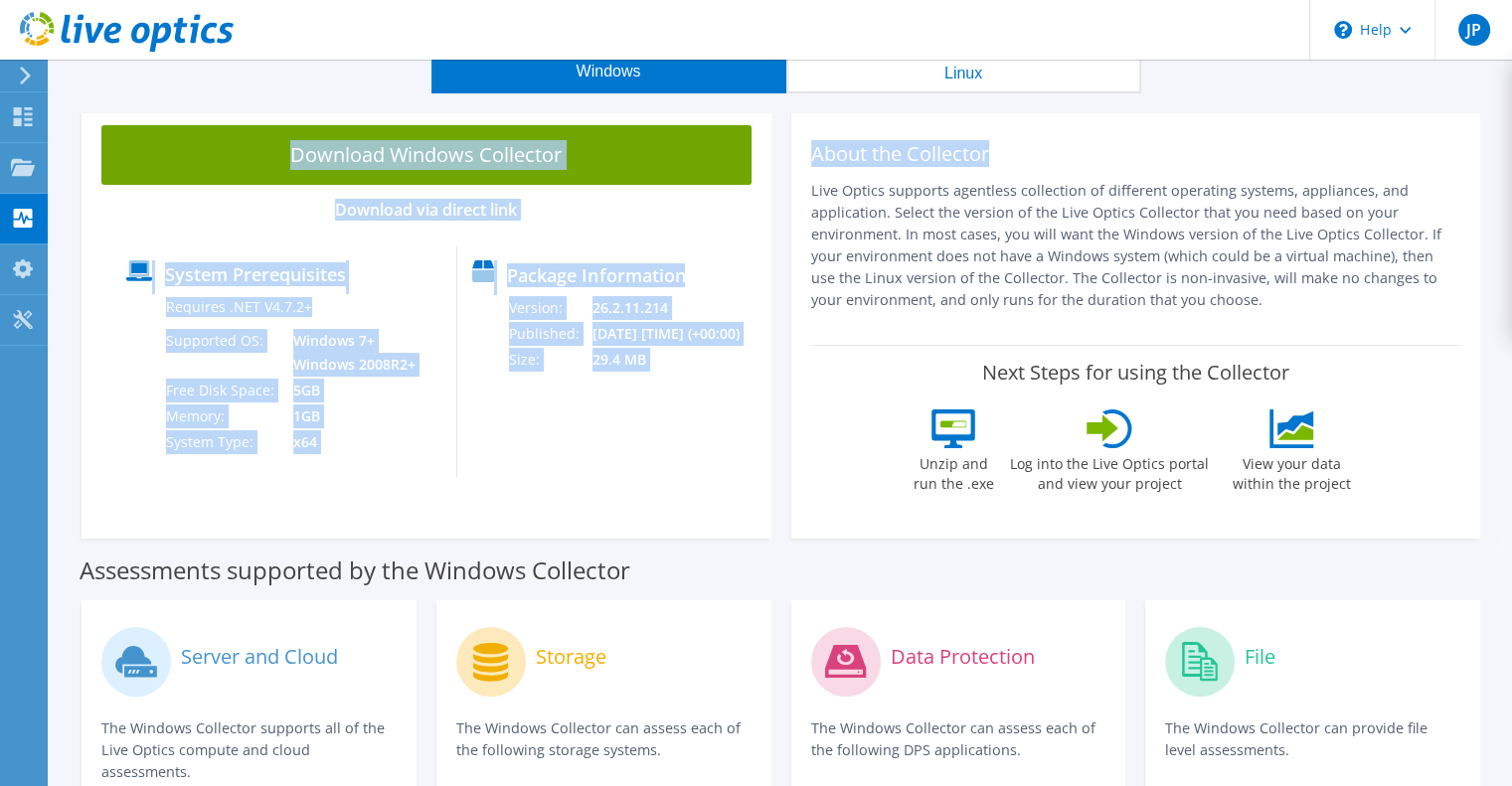 drag, startPoint x: 1227, startPoint y: 87, endPoint x: 1121, endPoint y: 106, distance: 107.68937 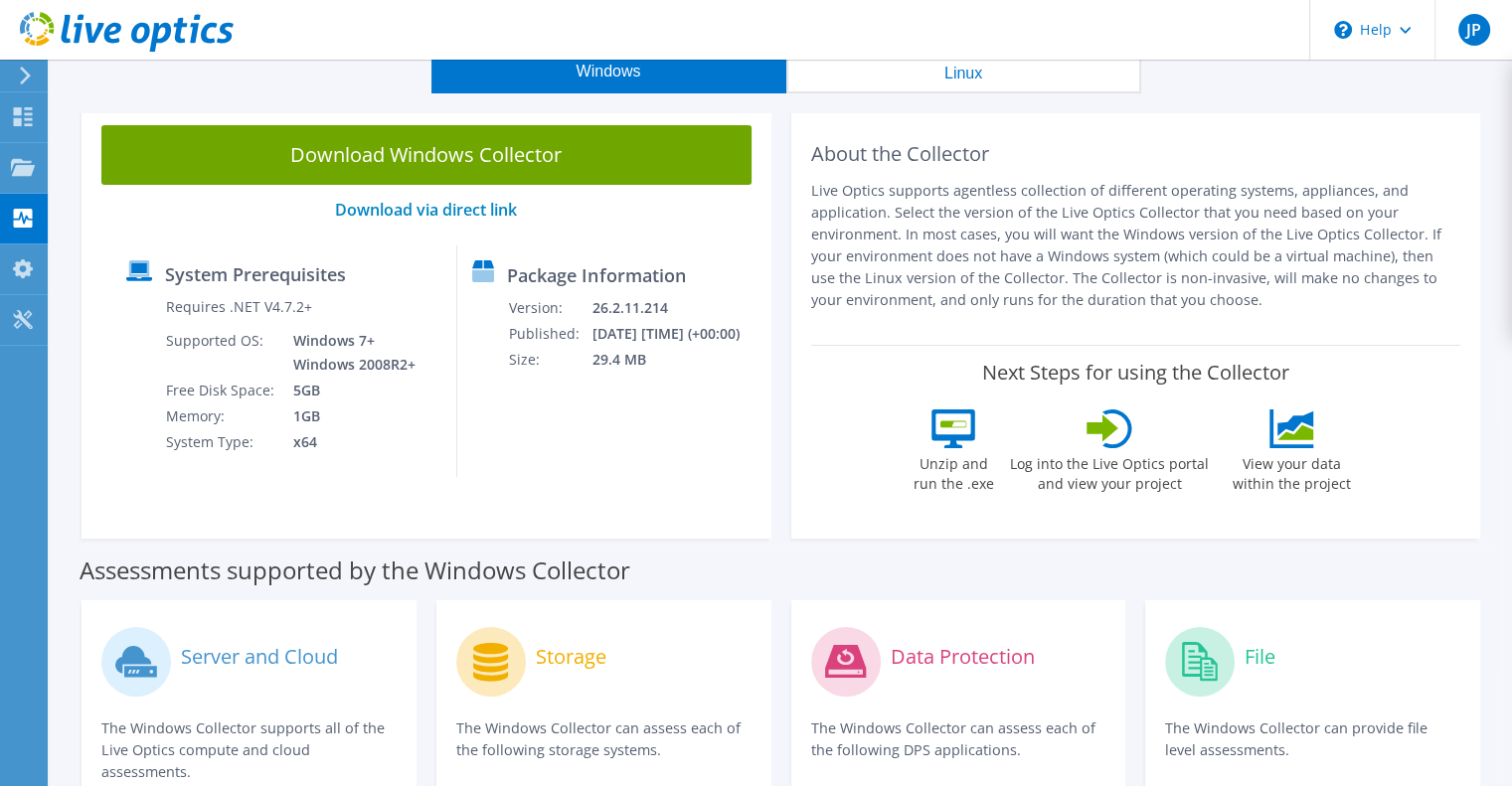 click on "Live Optics supports agentless collection of different operating systems, appliances, and application. Select the version of the Live Optics Collector that you need based on your environment. In most cases, you will want the Windows version of the Live Optics Collector. If your environment does not have a Windows system (which could be a virtual machine), then use the Linux version of the Collector. The Collector is non-invasive, will make no changes to your environment, and only runs for the duration that you choose." at bounding box center [1136, 245] 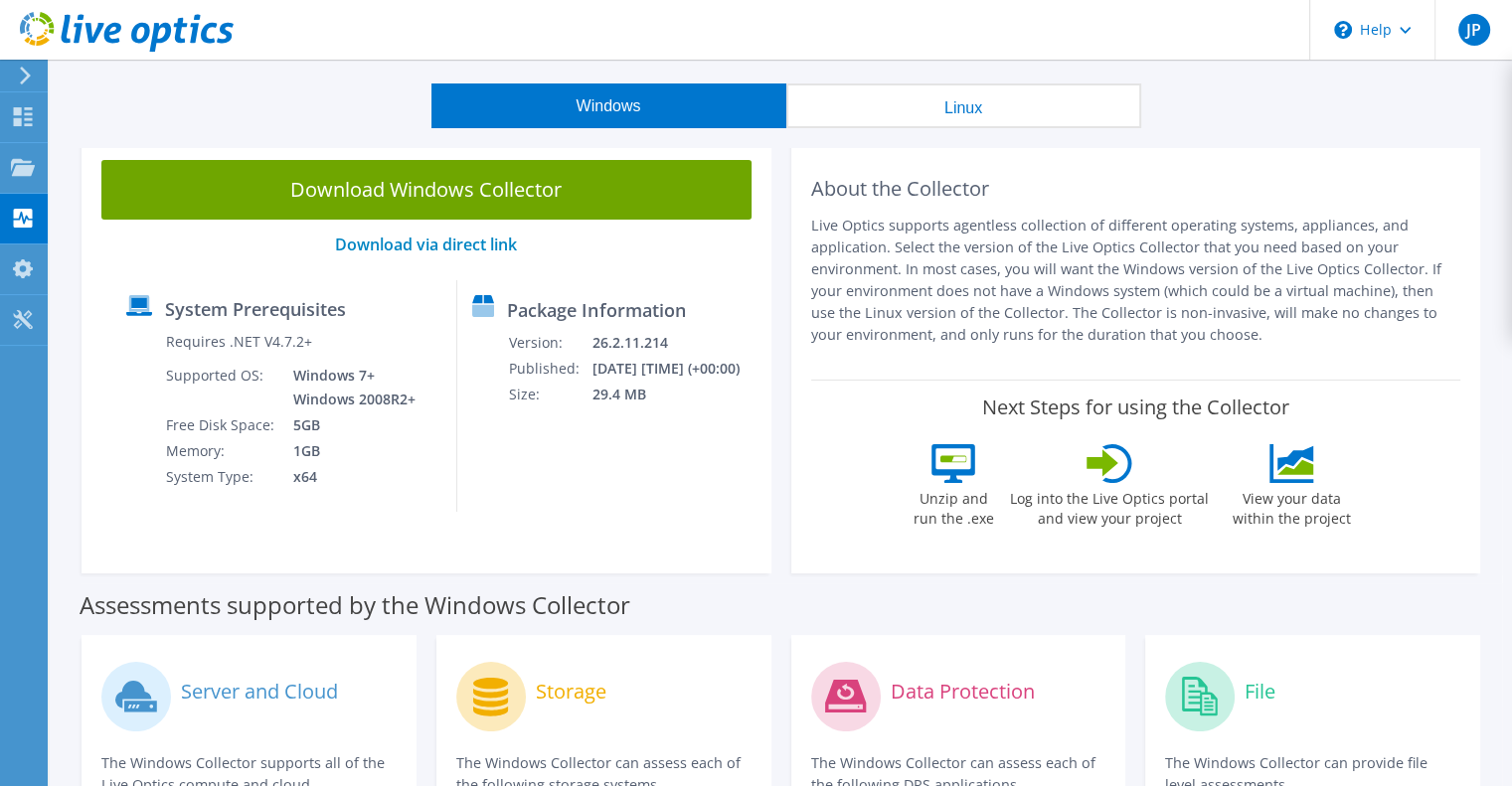 scroll, scrollTop: 0, scrollLeft: 0, axis: both 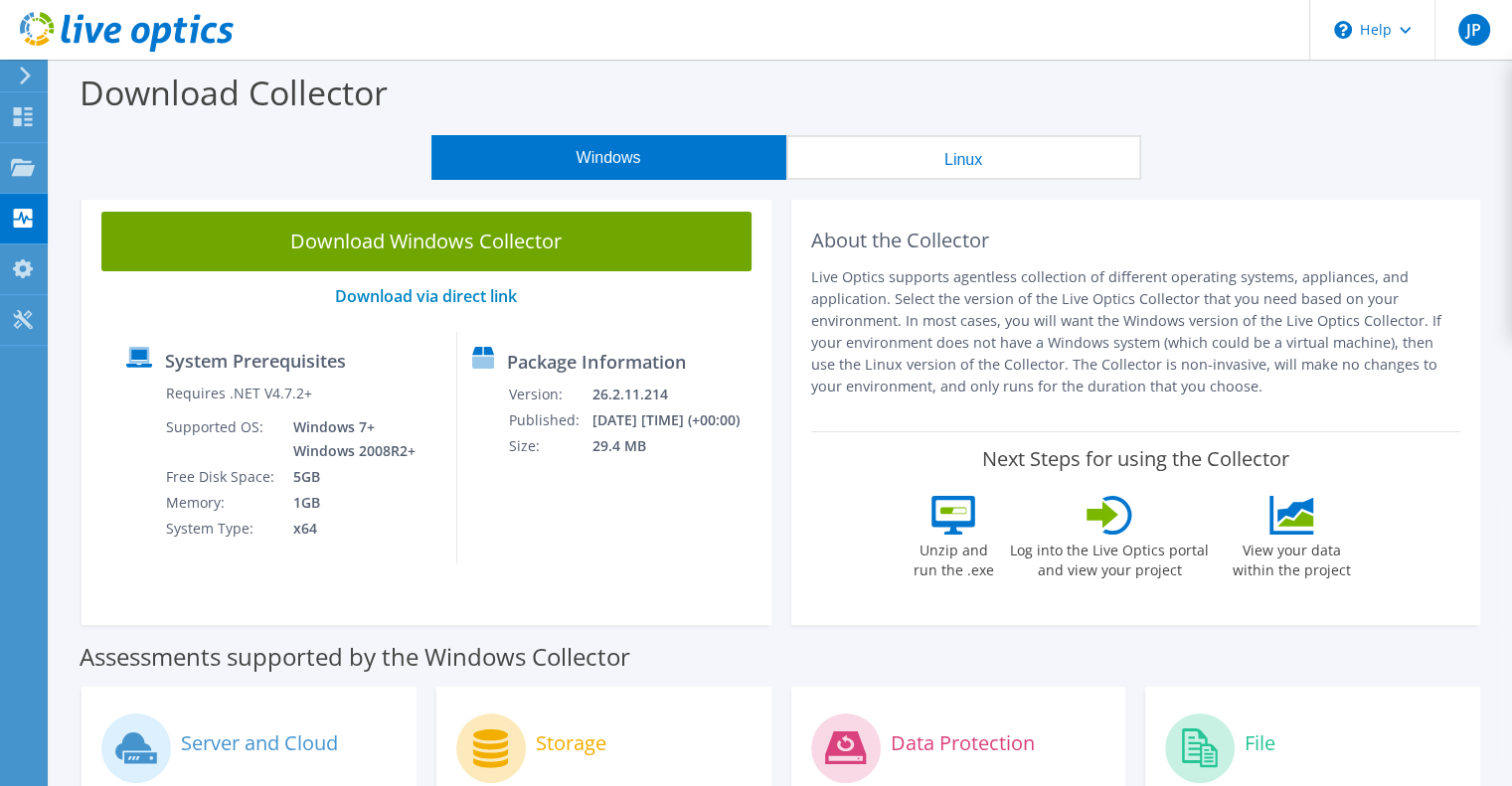 click on "Download Collector" at bounding box center (780, 97) 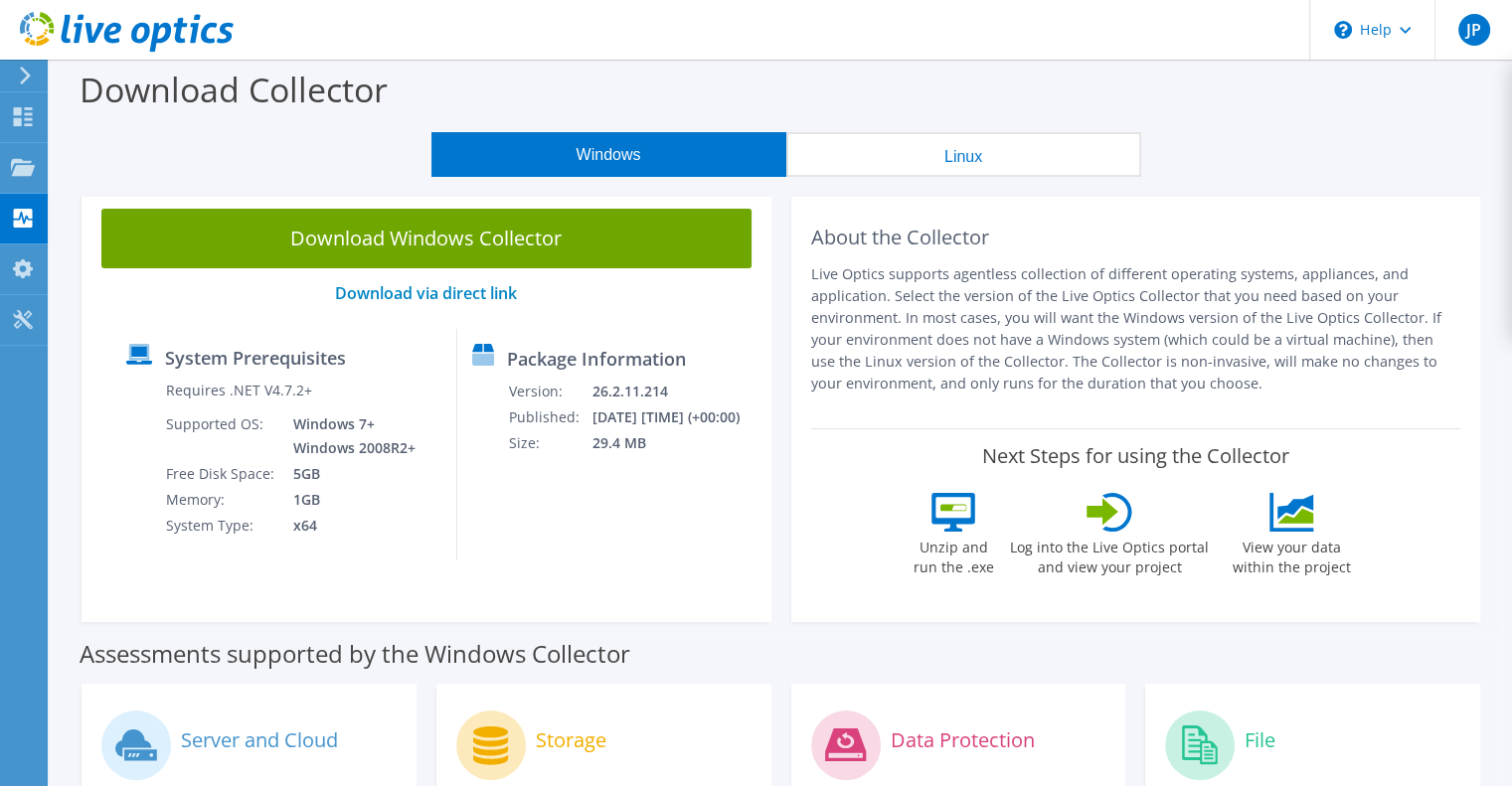 scroll, scrollTop: 0, scrollLeft: 0, axis: both 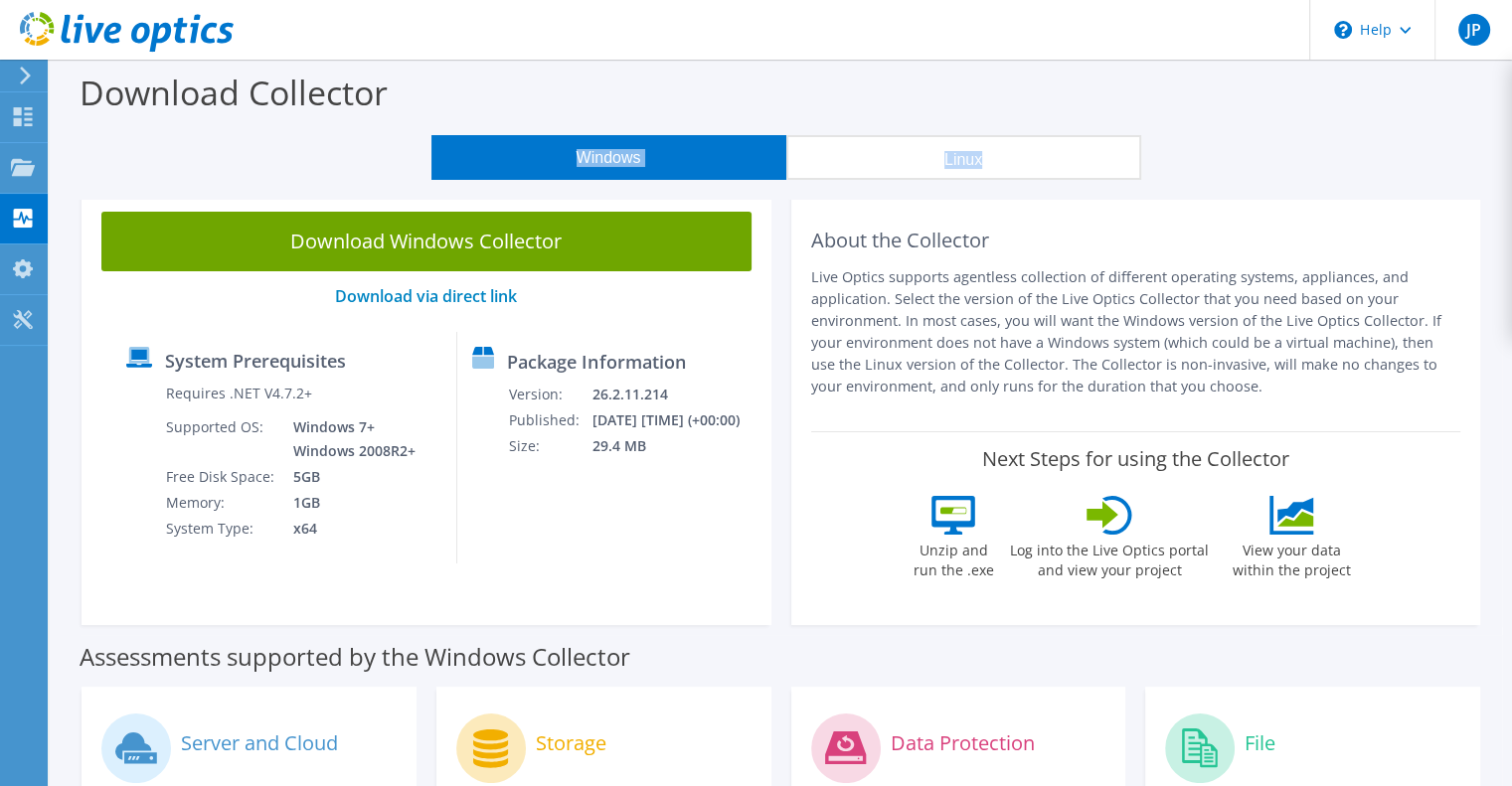 click on "Download Collector
Windows
Linux
Download Windows Collector
Download via direct link
System Prerequisites
Requires .NET V4.7.2+
Supported OS:
Windows 7+ Windows 2008R2+
Free Disk Space: 5GB Memory:" at bounding box center [780, 814] 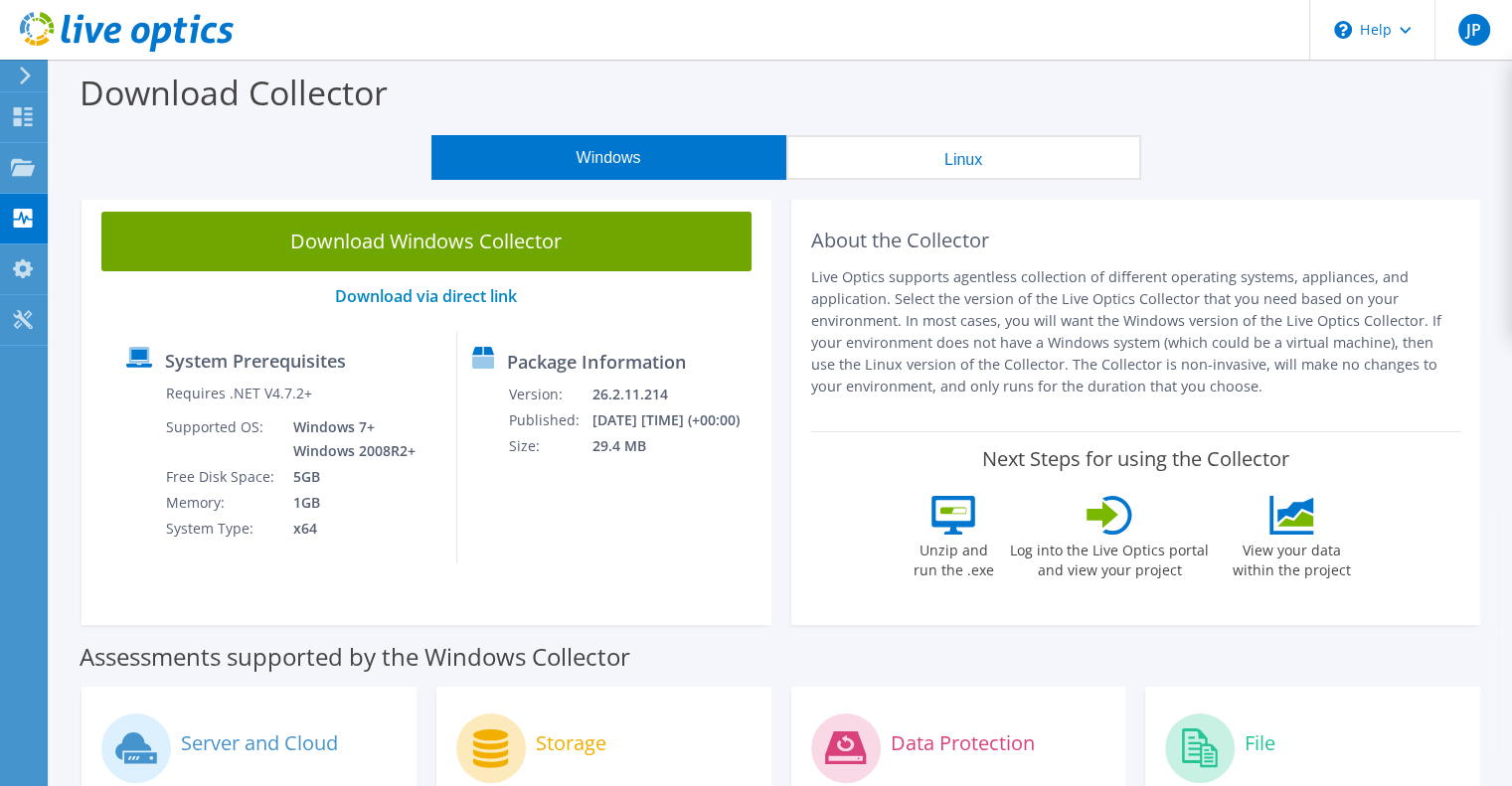 click on "JP
End User
[FIRST] [LAST]
[EMAIL]
RMA Group
My Profile
Log Out
\n
Help
Explore Helpful Articles
Contact Support" at bounding box center [756, 30] 